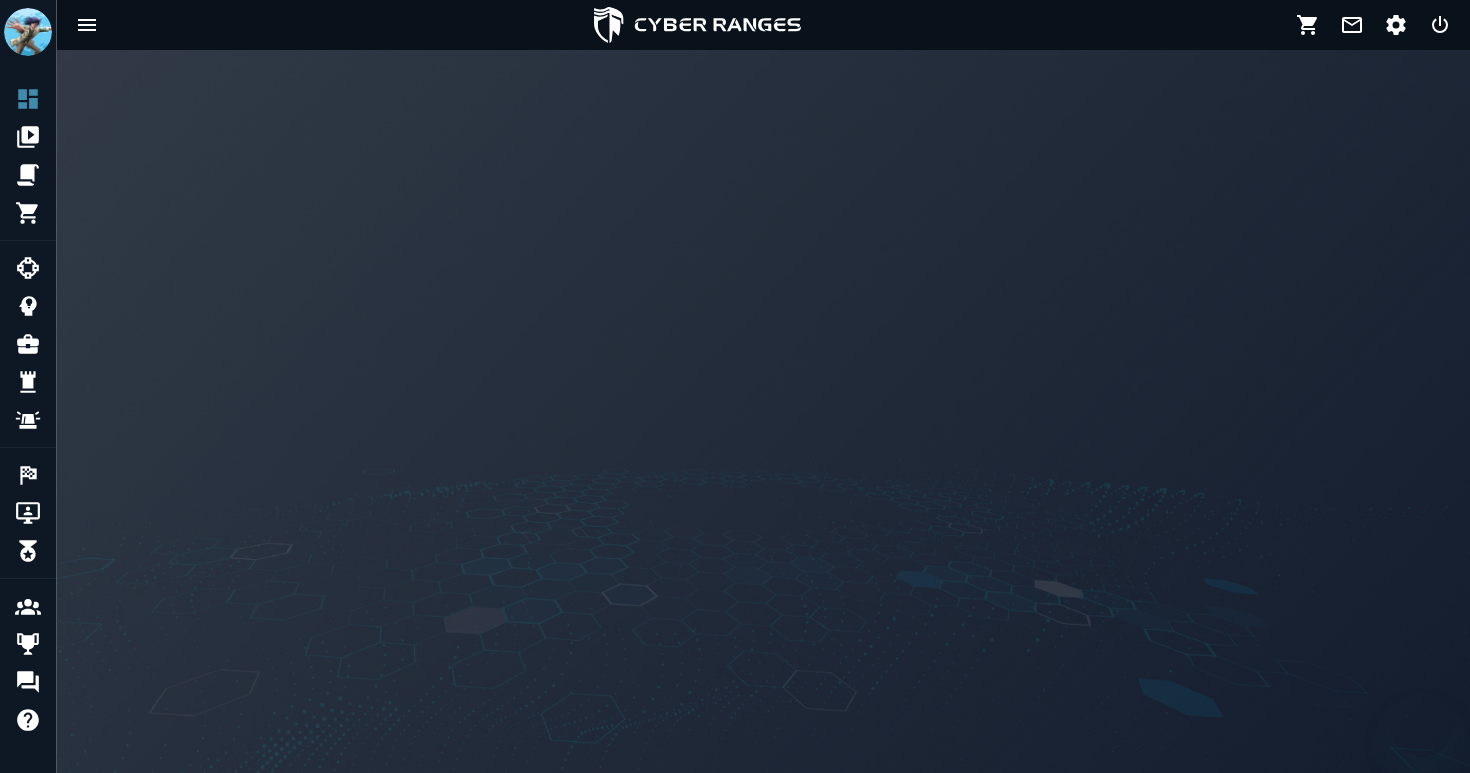 scroll, scrollTop: 0, scrollLeft: 0, axis: both 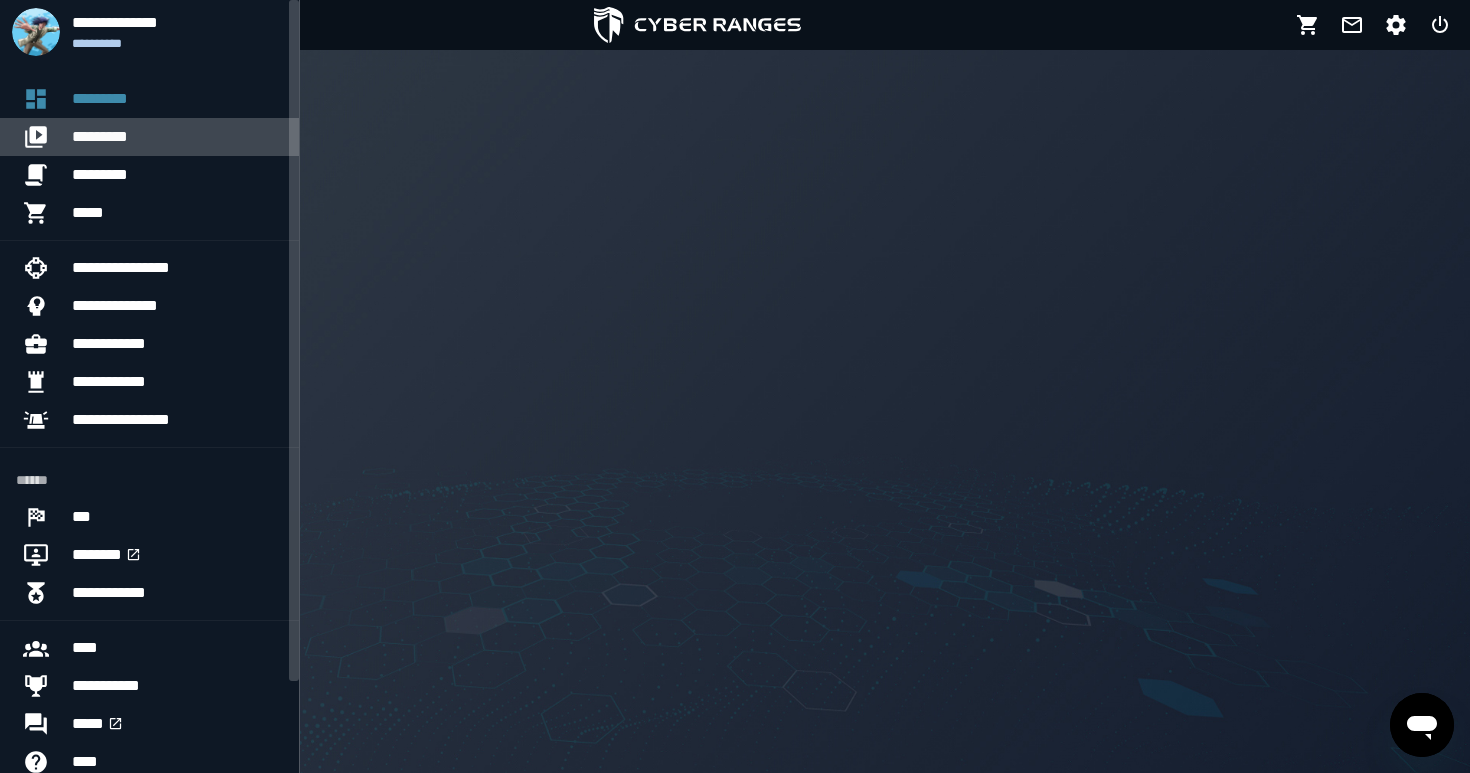 click on "*********" at bounding box center [177, 137] 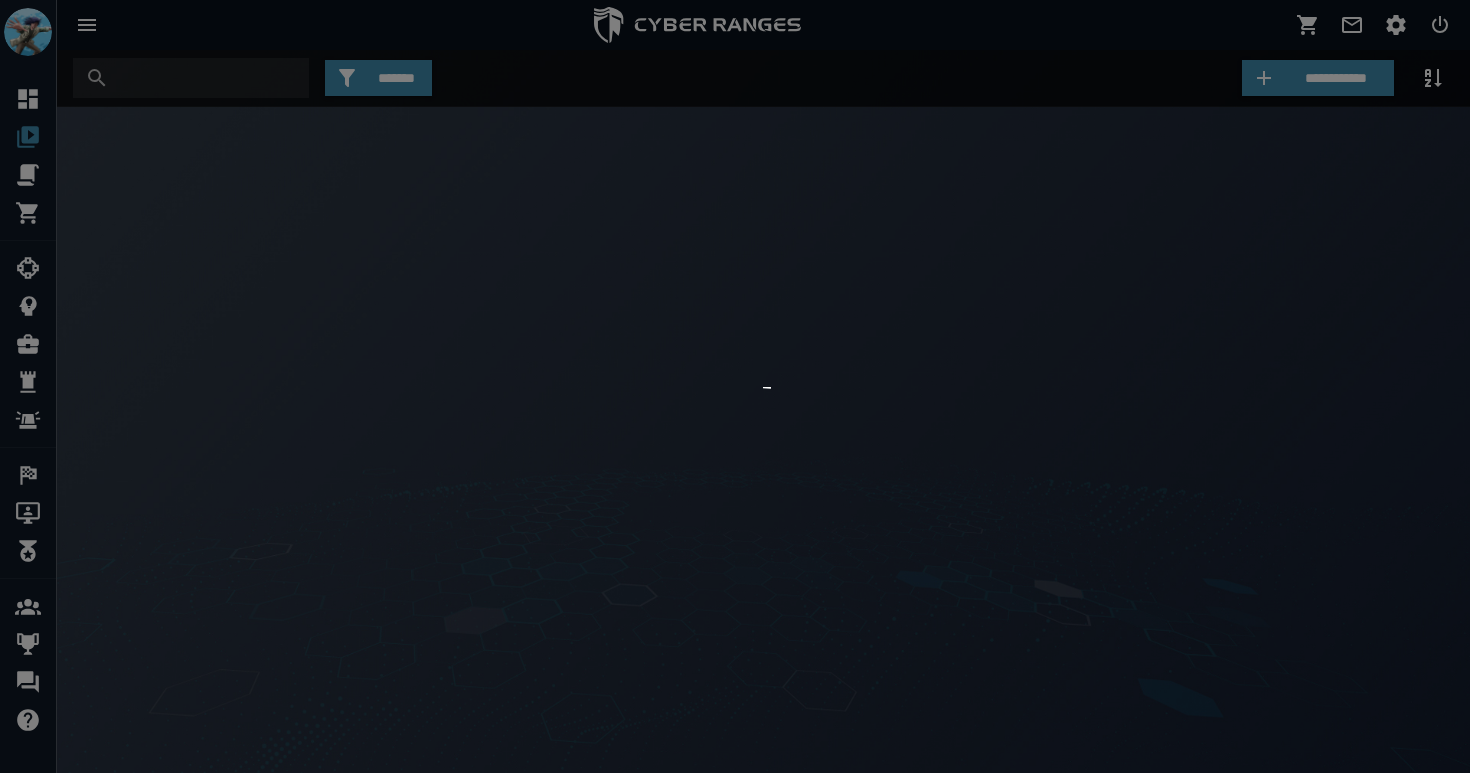 click at bounding box center [735, 386] 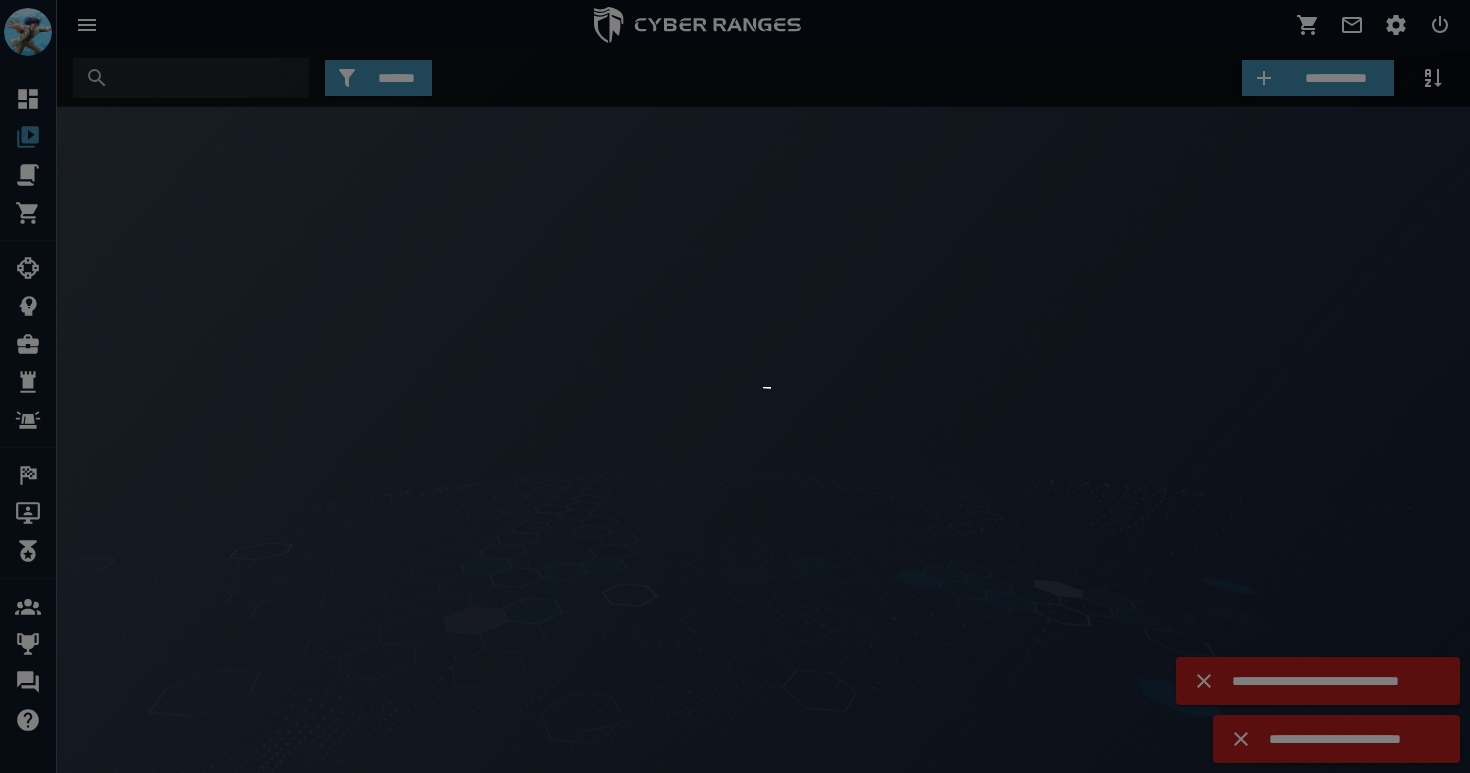 scroll, scrollTop: 0, scrollLeft: 0, axis: both 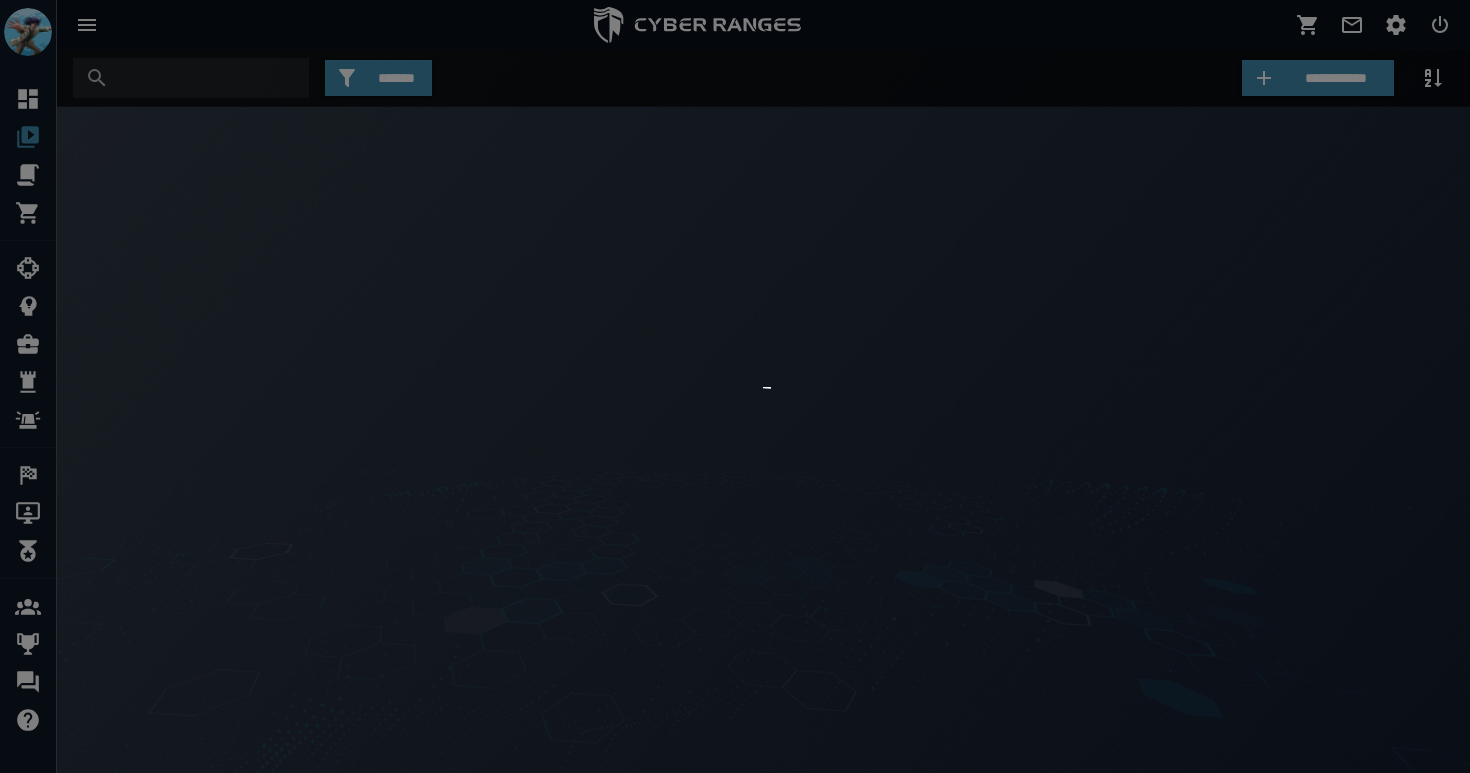 click at bounding box center [735, 386] 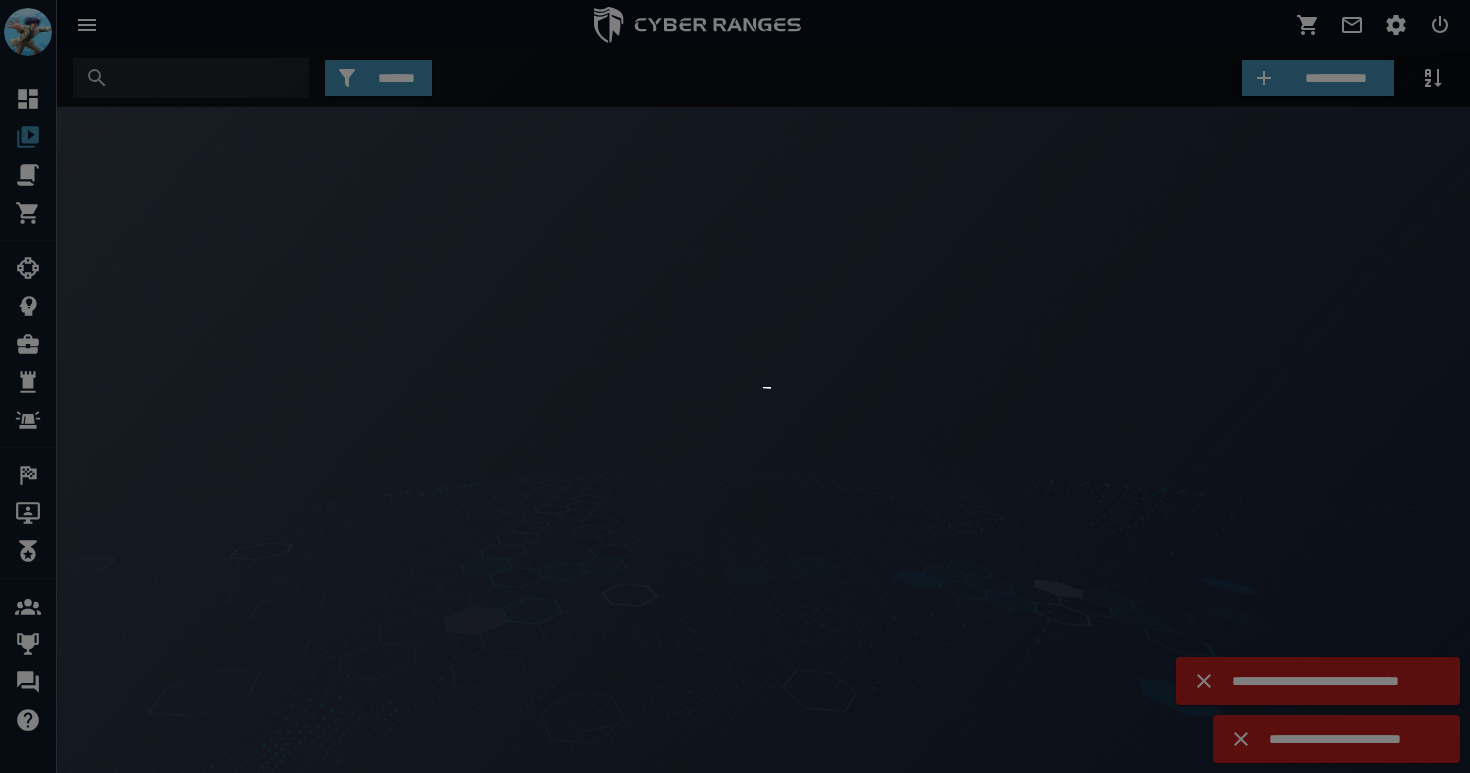 scroll, scrollTop: 0, scrollLeft: 0, axis: both 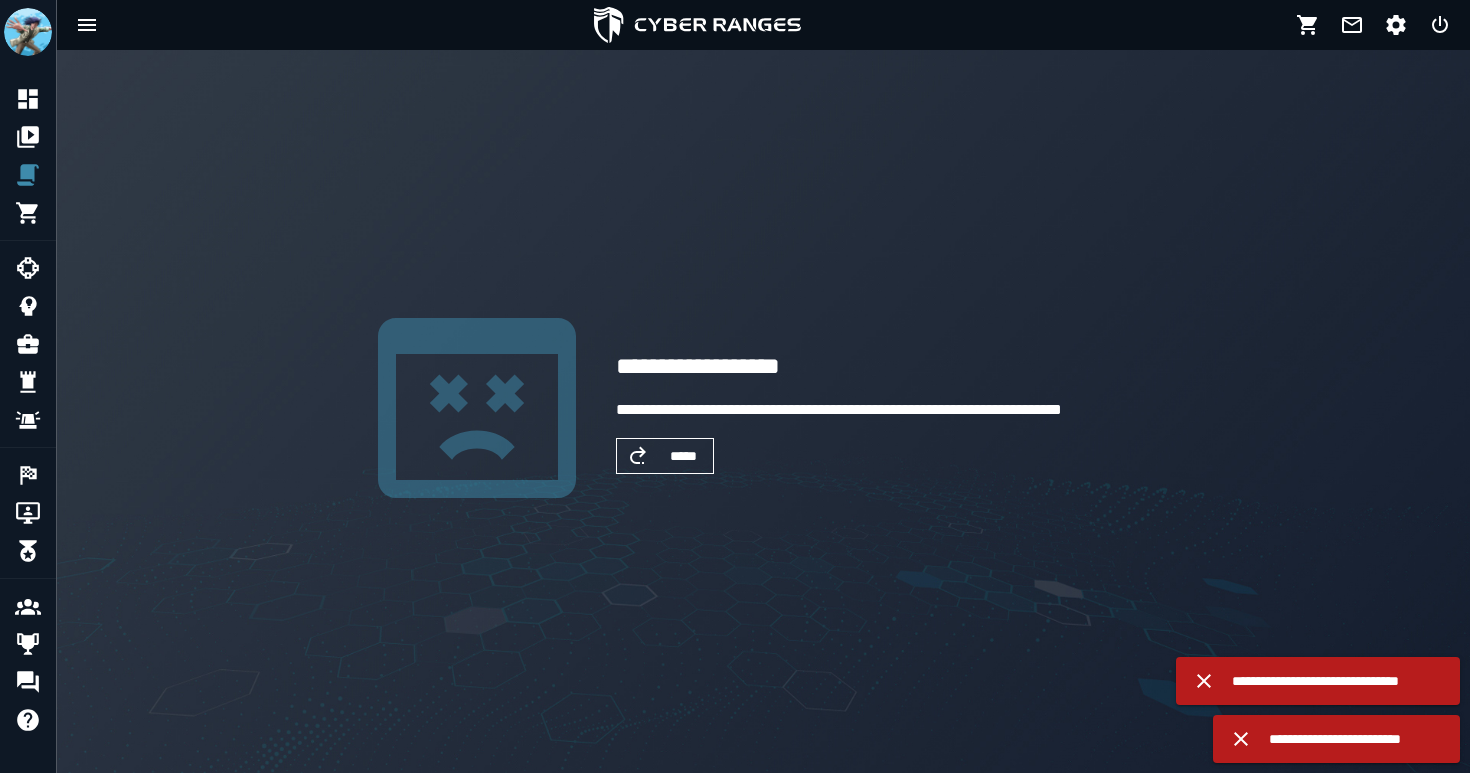 click on "*****" at bounding box center (683, 456) 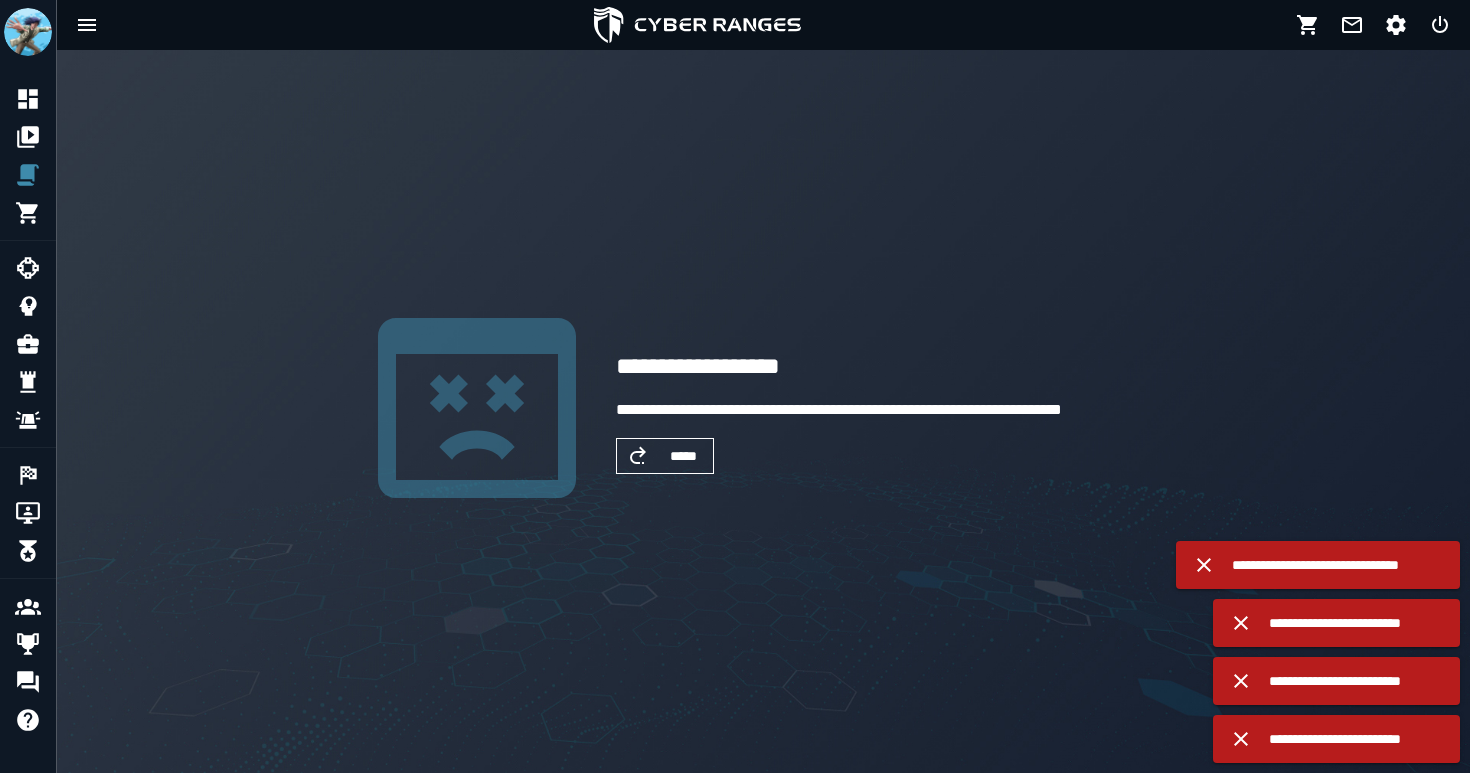 click on "*****" at bounding box center [683, 456] 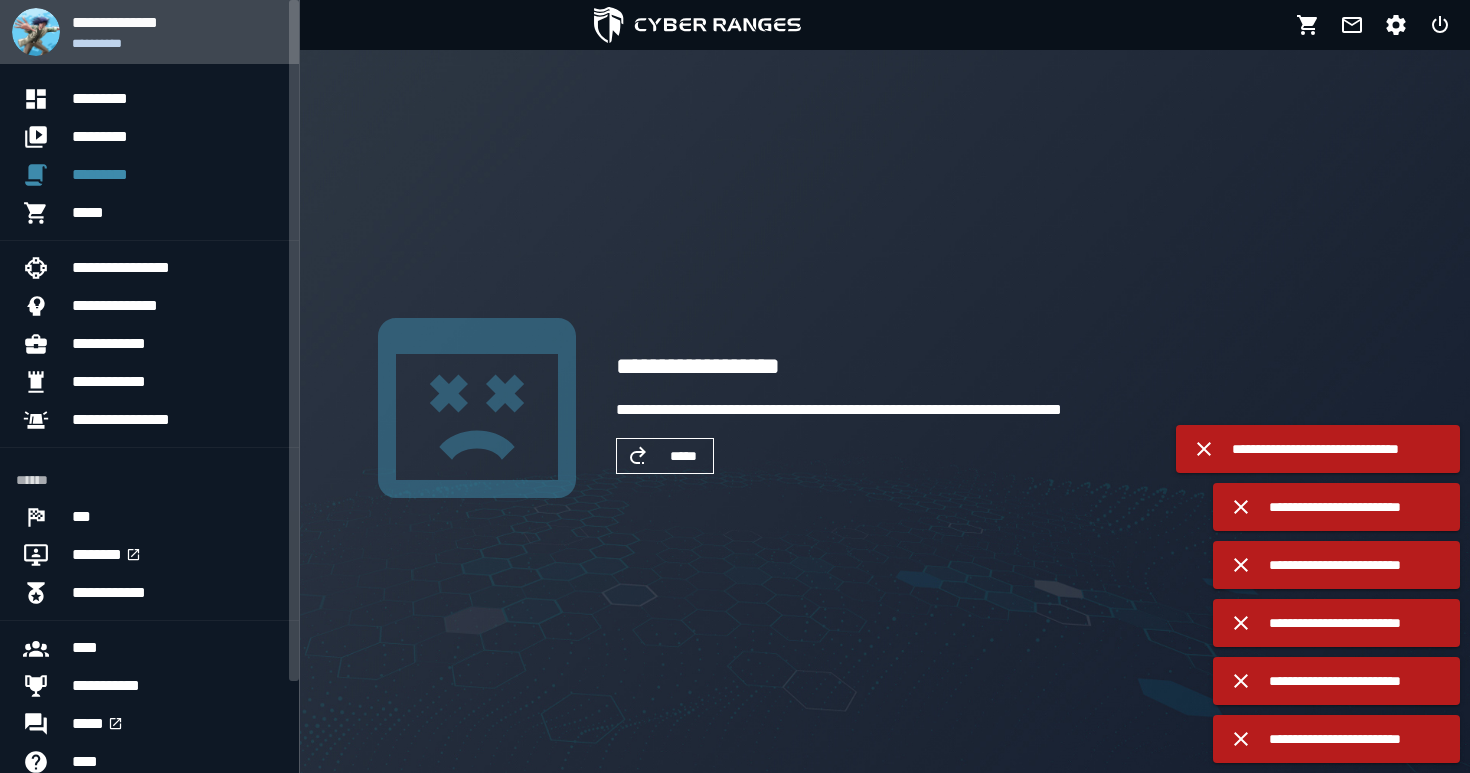 click at bounding box center [36, 32] 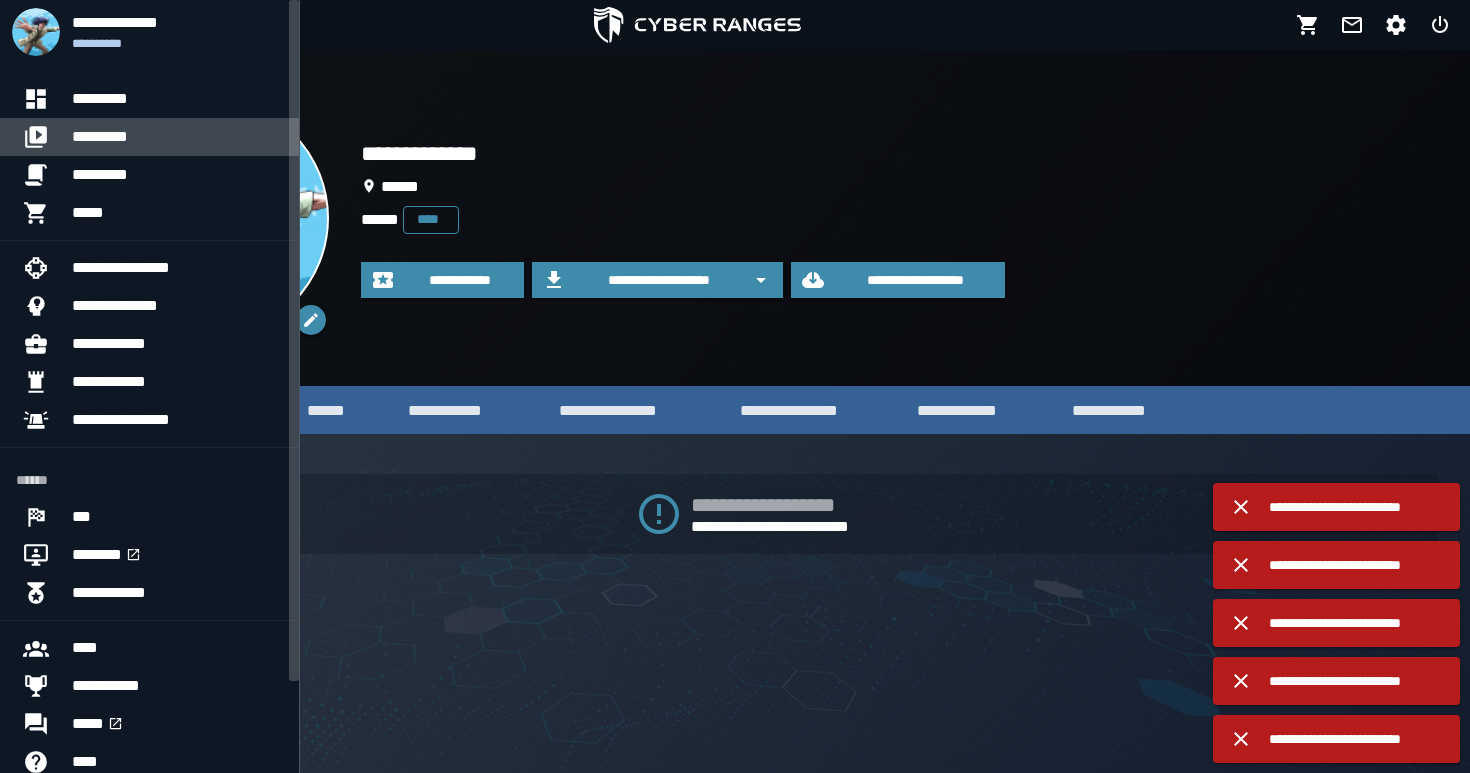 click at bounding box center [44, 137] 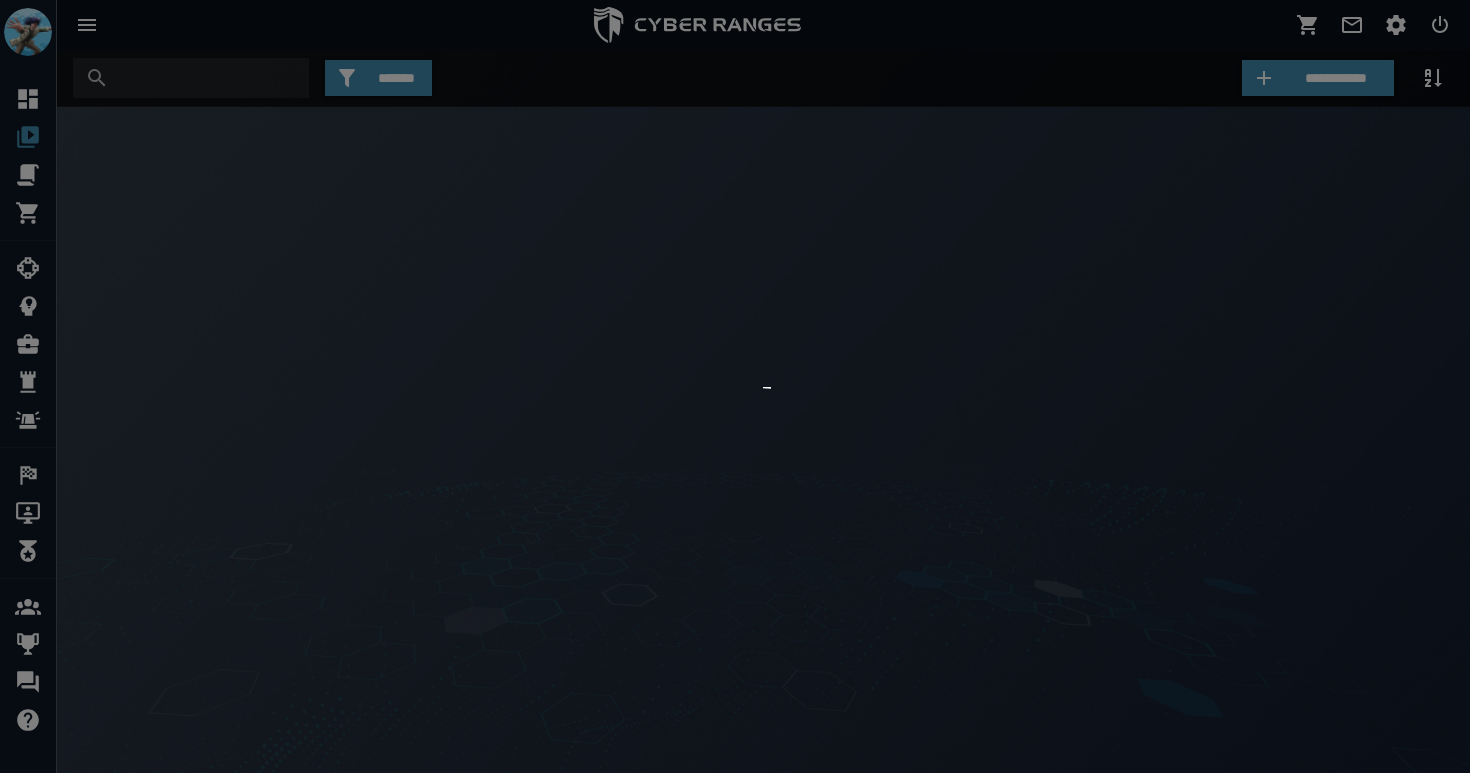 click at bounding box center [735, 386] 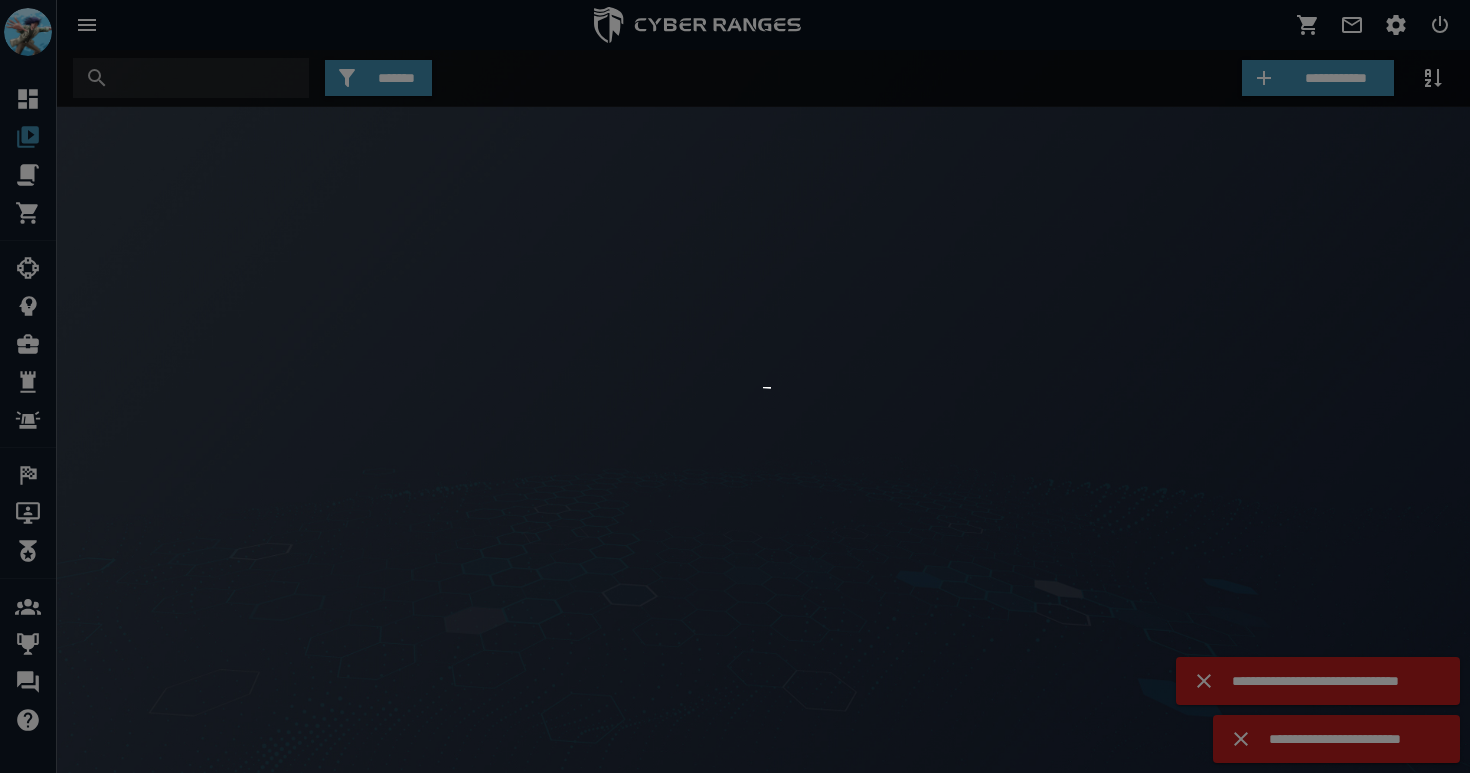 scroll, scrollTop: 0, scrollLeft: 0, axis: both 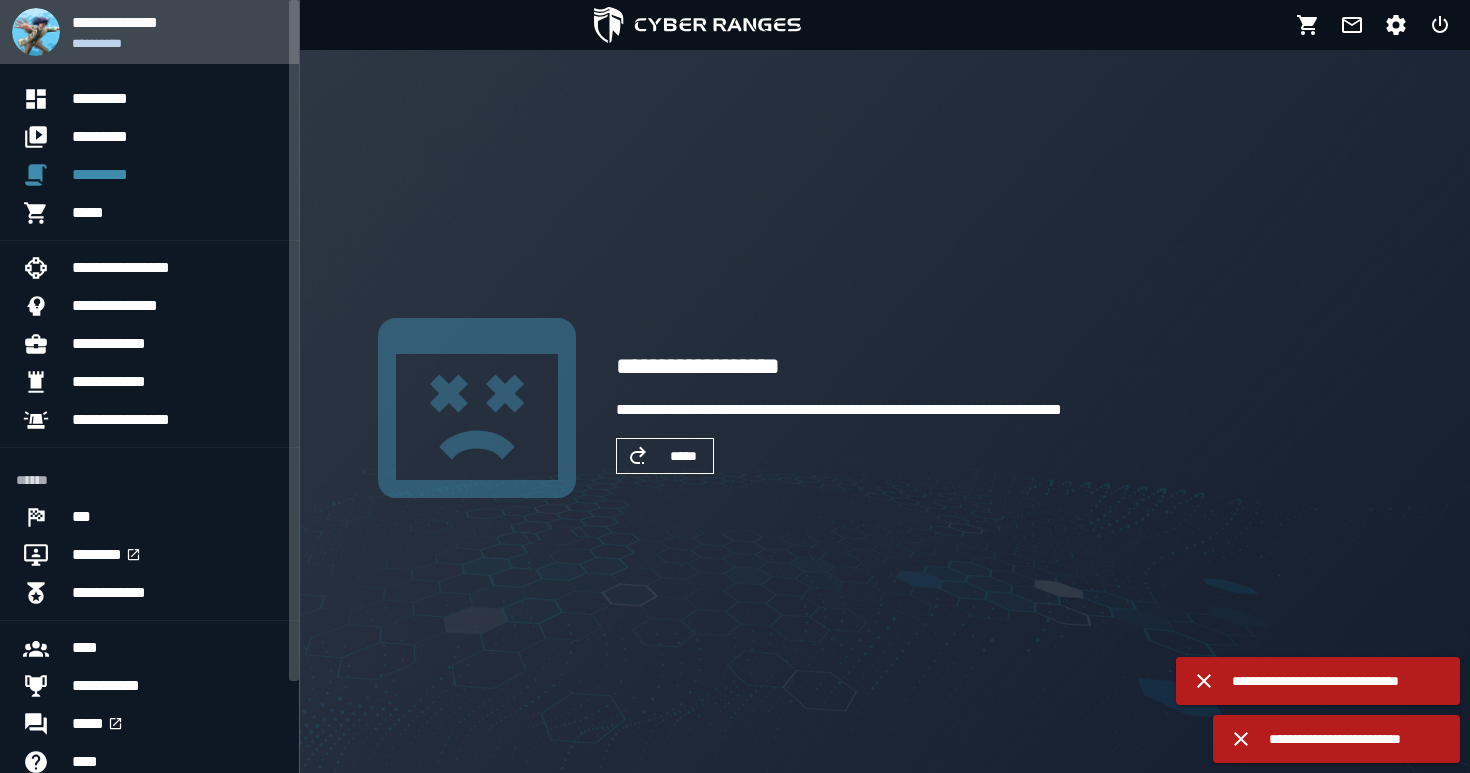 click at bounding box center [36, 32] 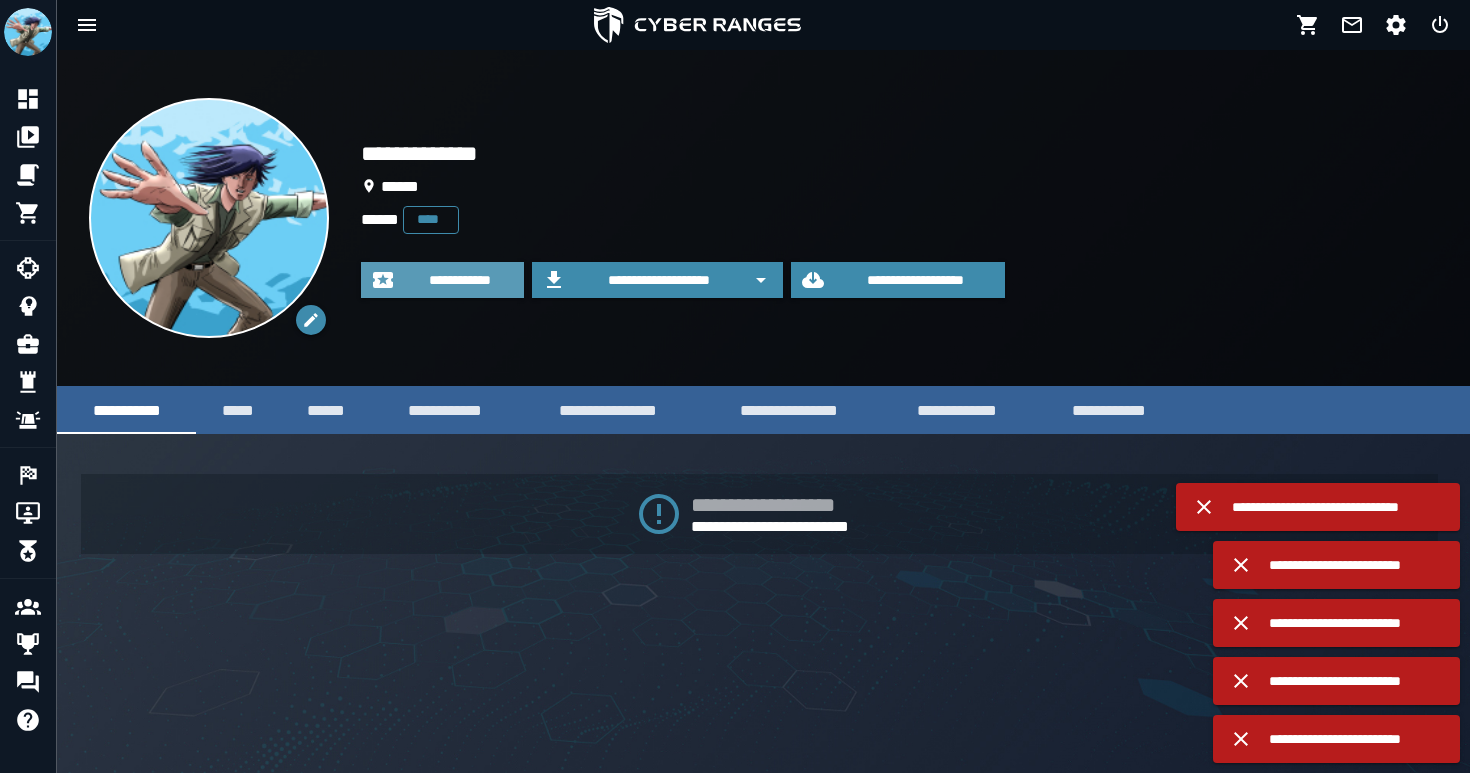 click on "**********" at bounding box center (460, 280) 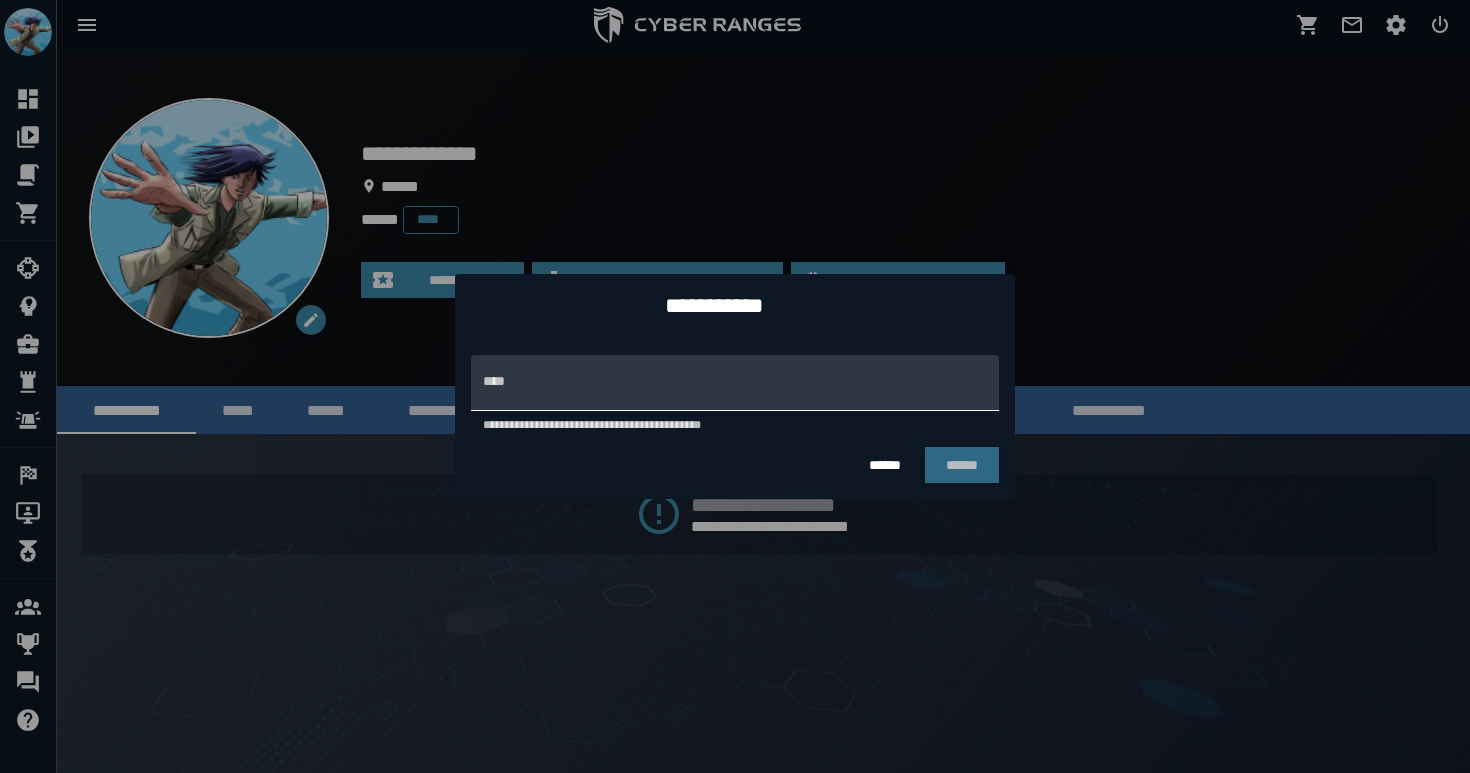 click on "**********" at bounding box center [735, 383] 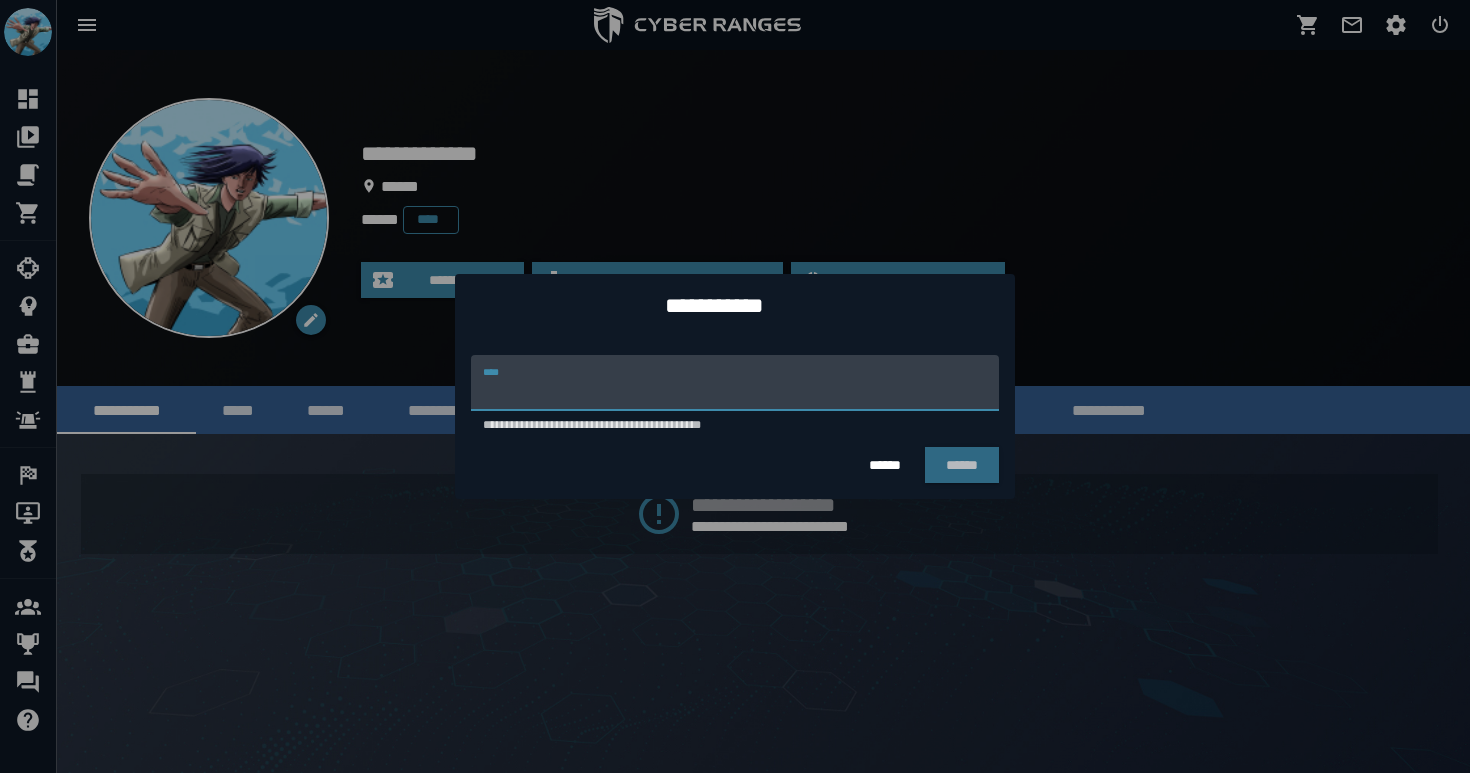 paste on "**********" 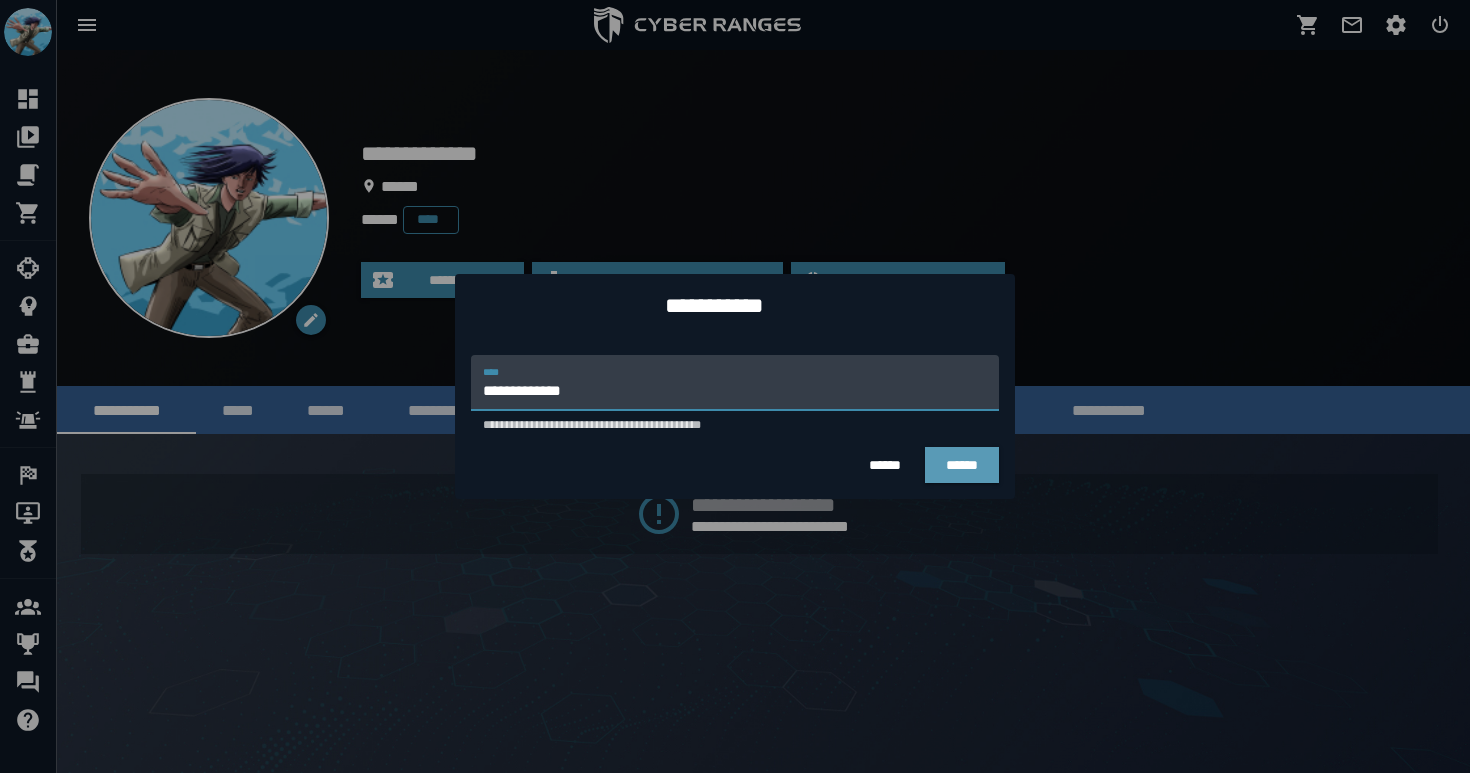type on "**********" 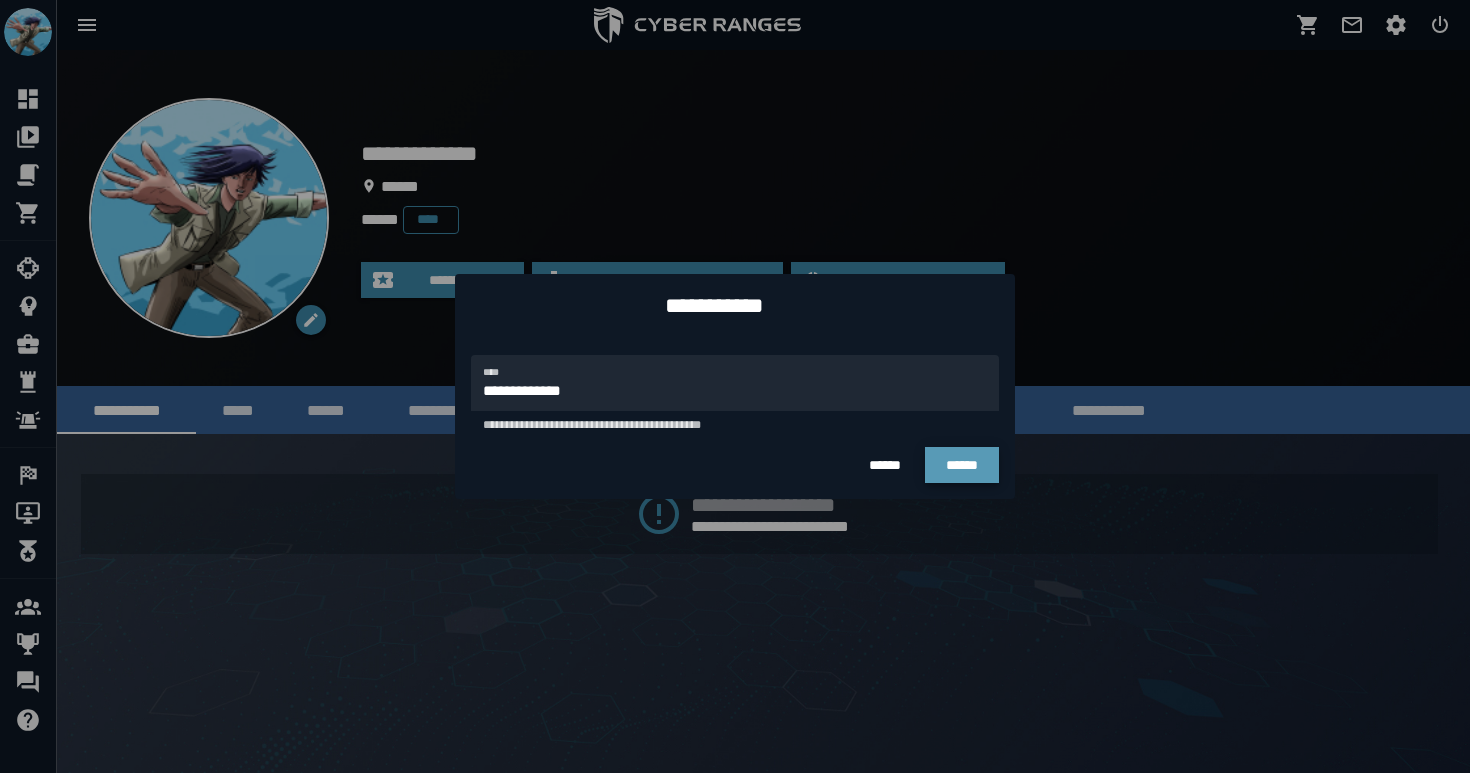 click on "******" at bounding box center (962, 465) 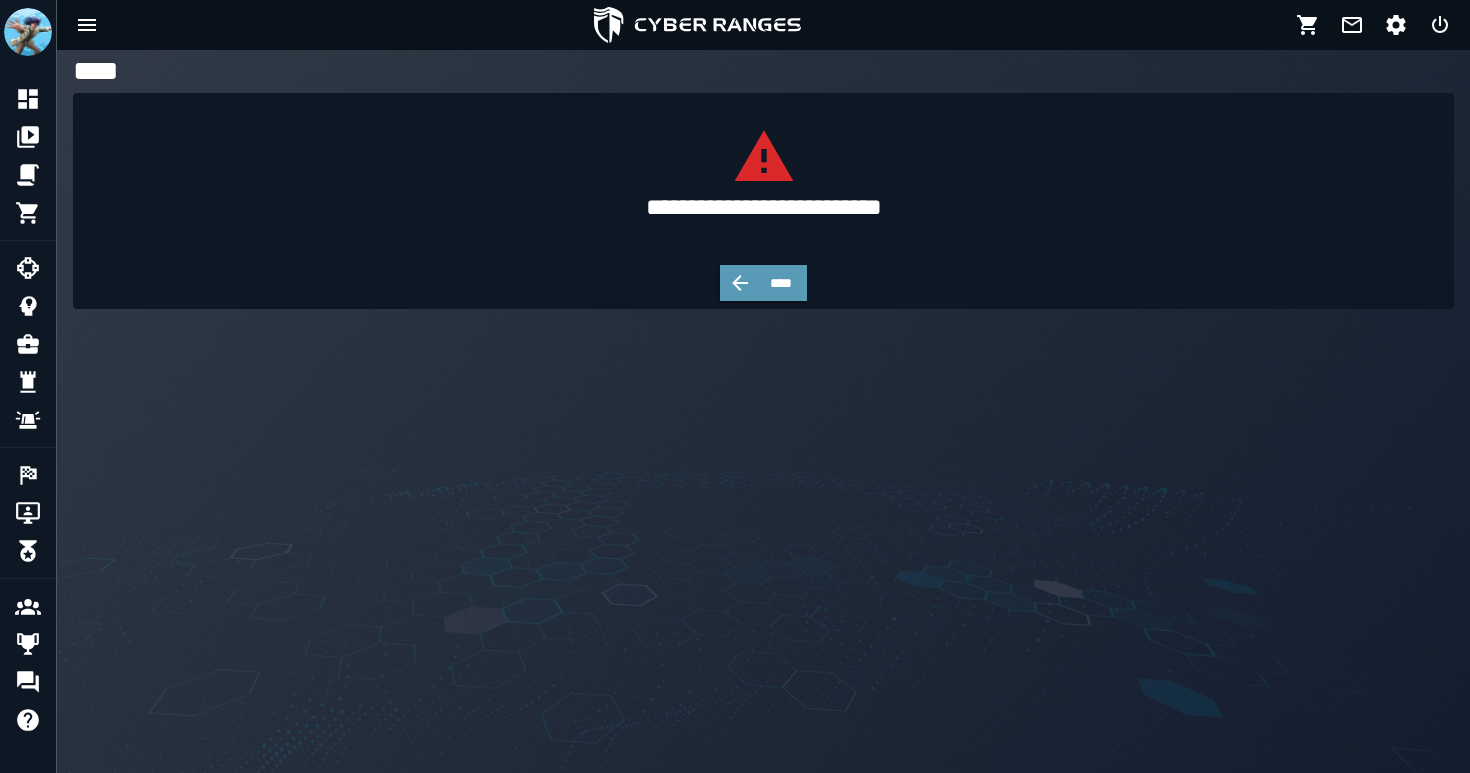 click on "****" at bounding box center (782, 283) 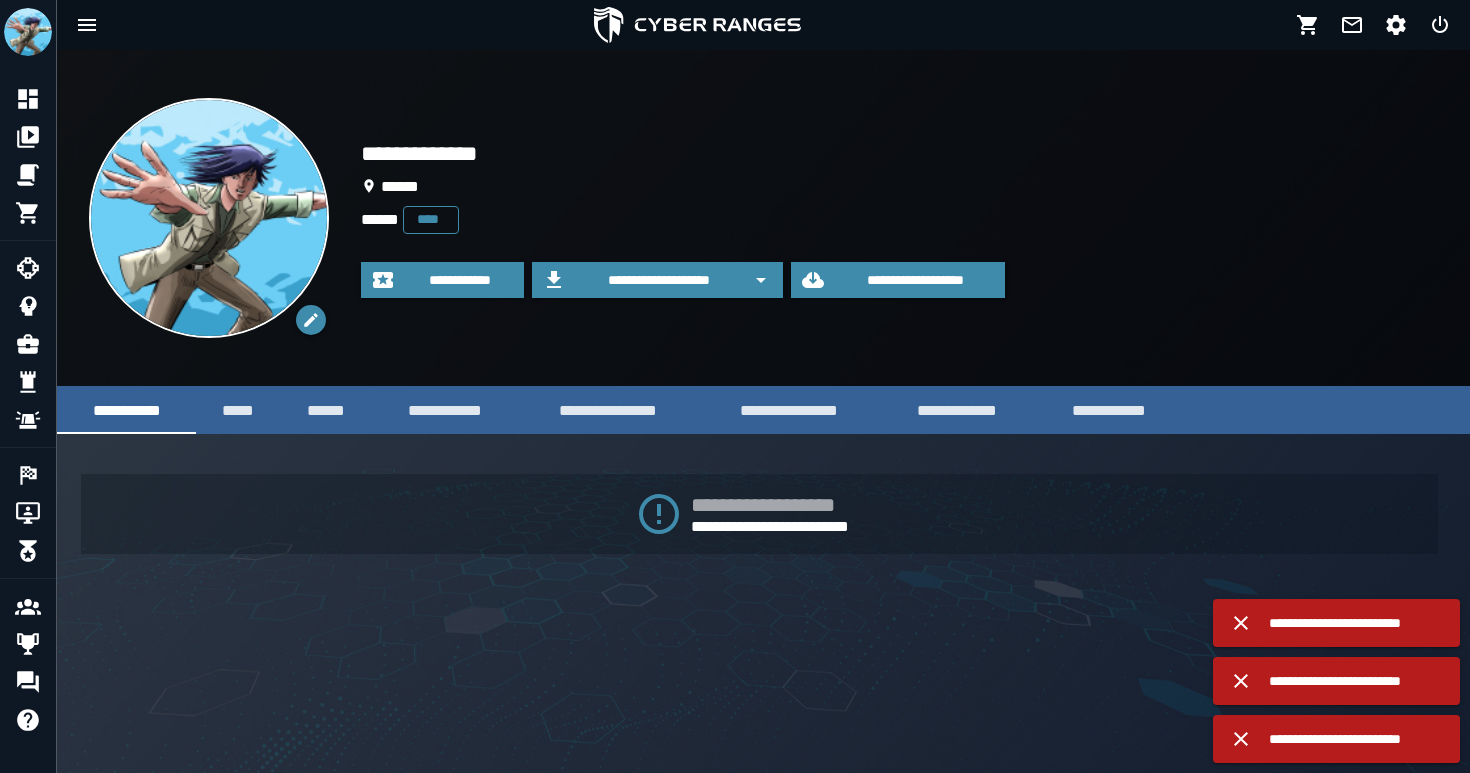 click 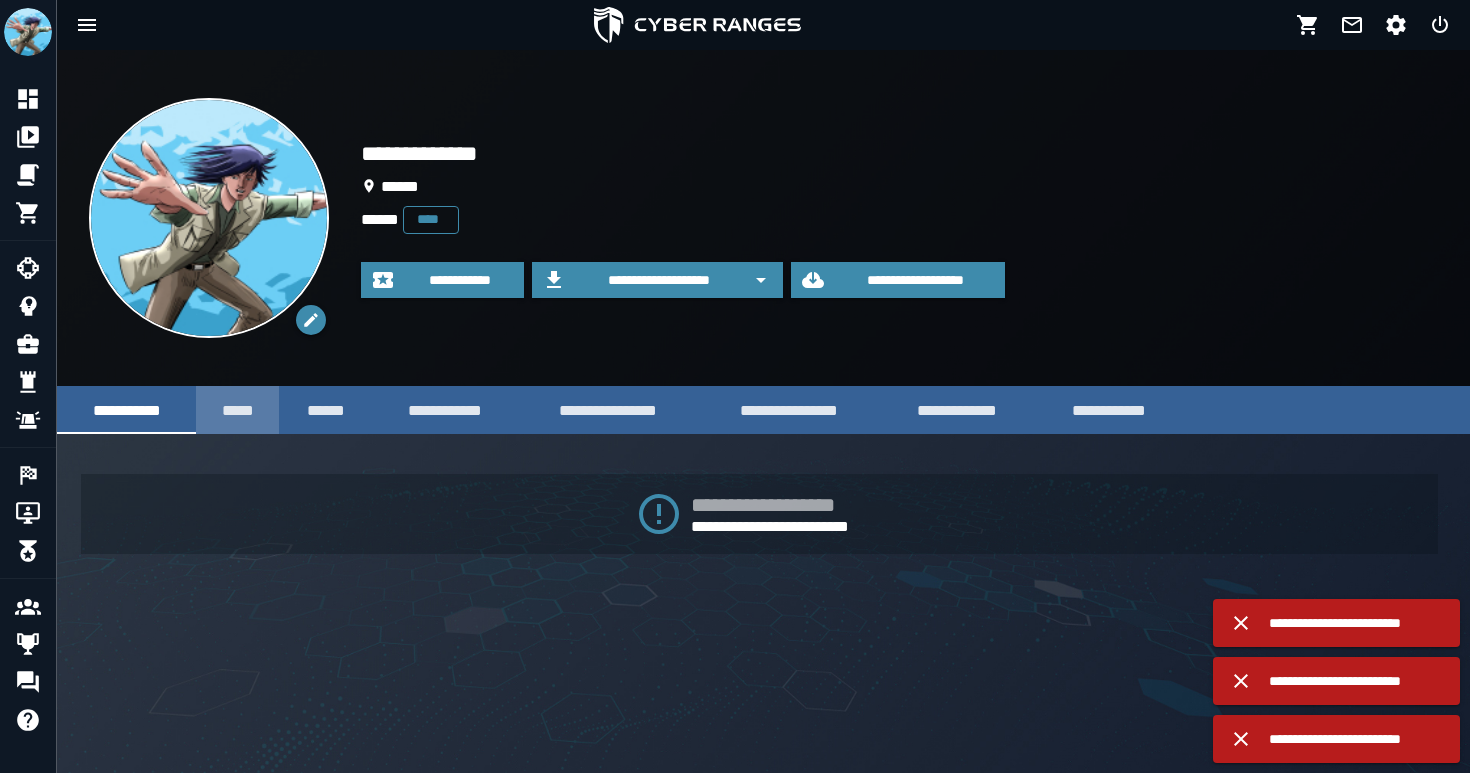 click on "*****" at bounding box center (237, 410) 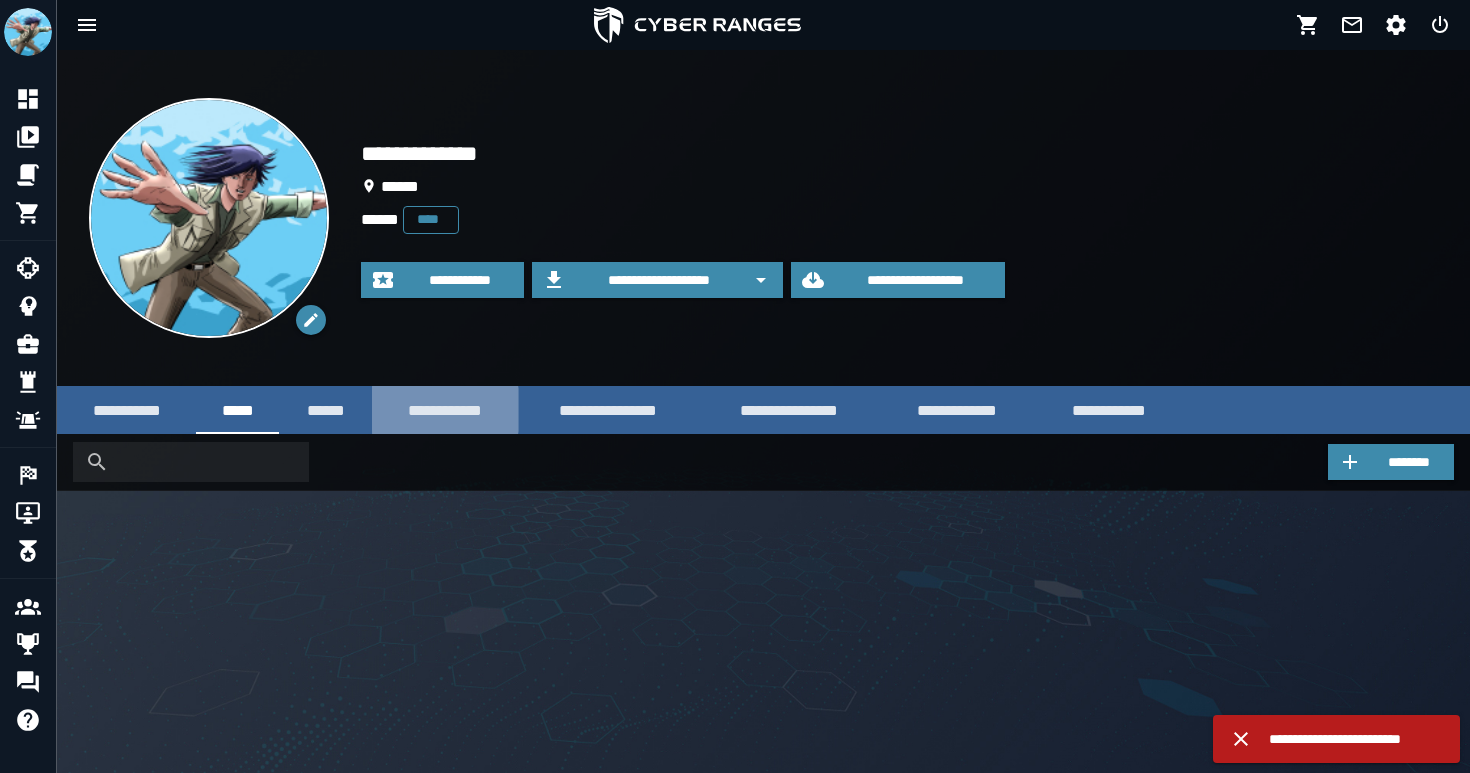 click on "**********" at bounding box center (445, 410) 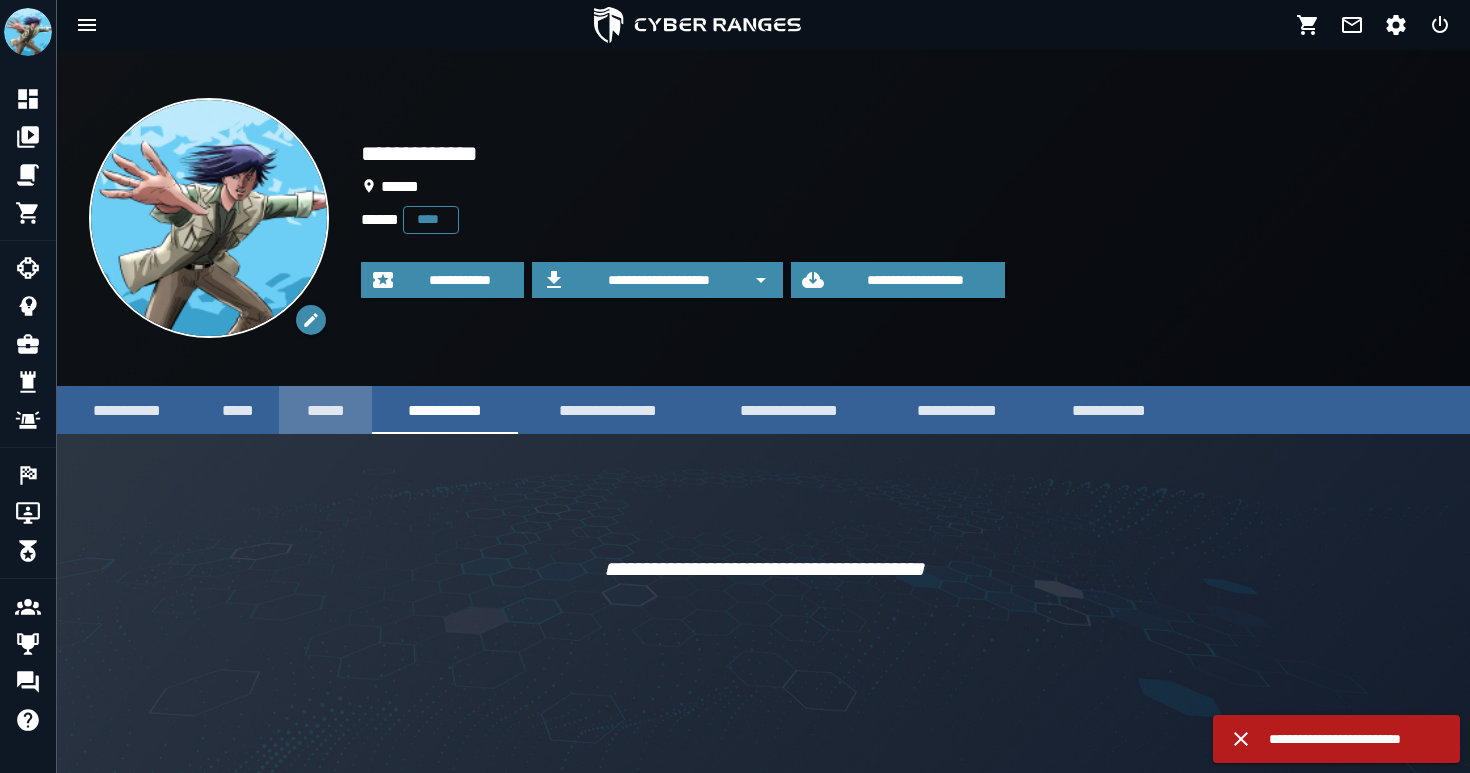 click on "******" at bounding box center (325, 410) 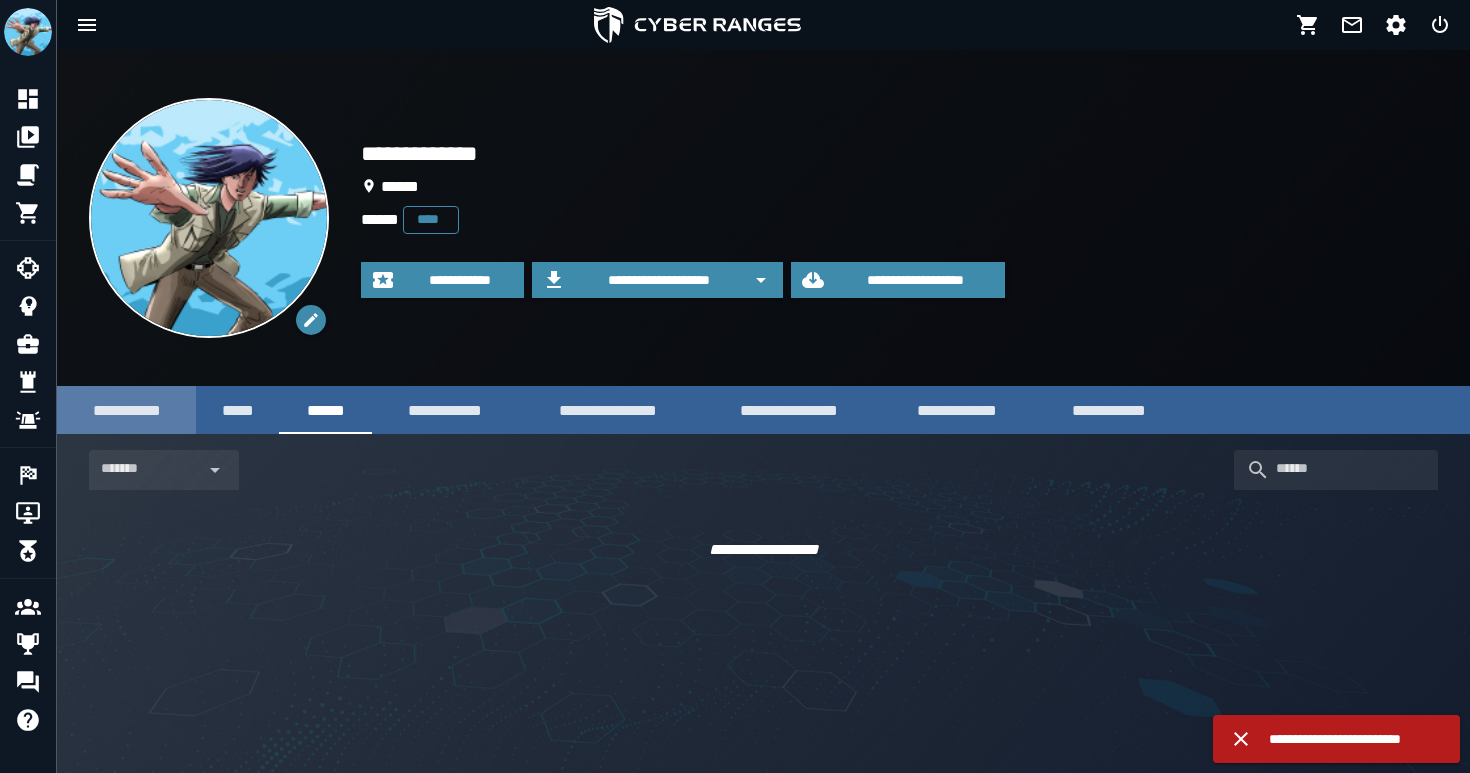 click on "**********" 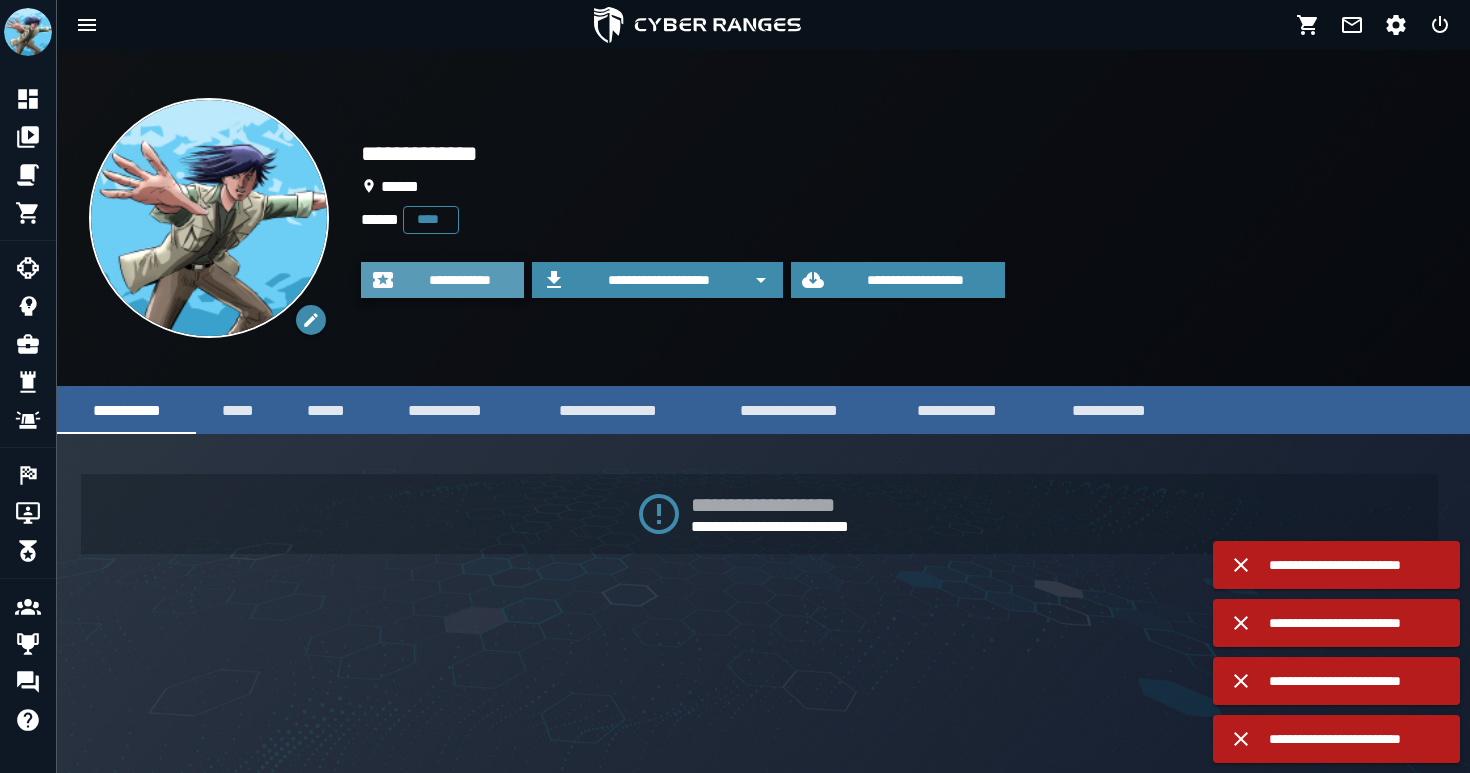 click on "**********" at bounding box center (442, 280) 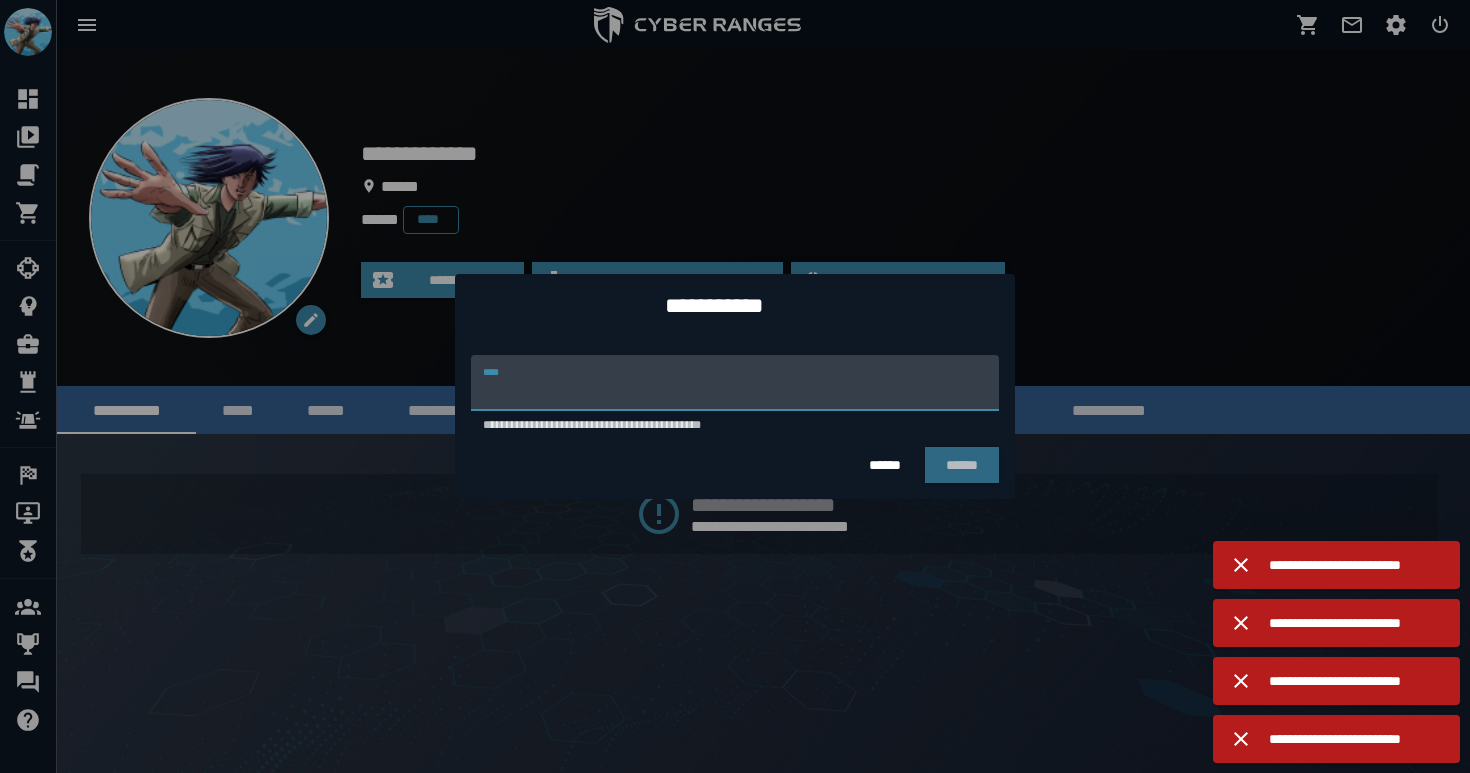 click on "**********" at bounding box center (735, 383) 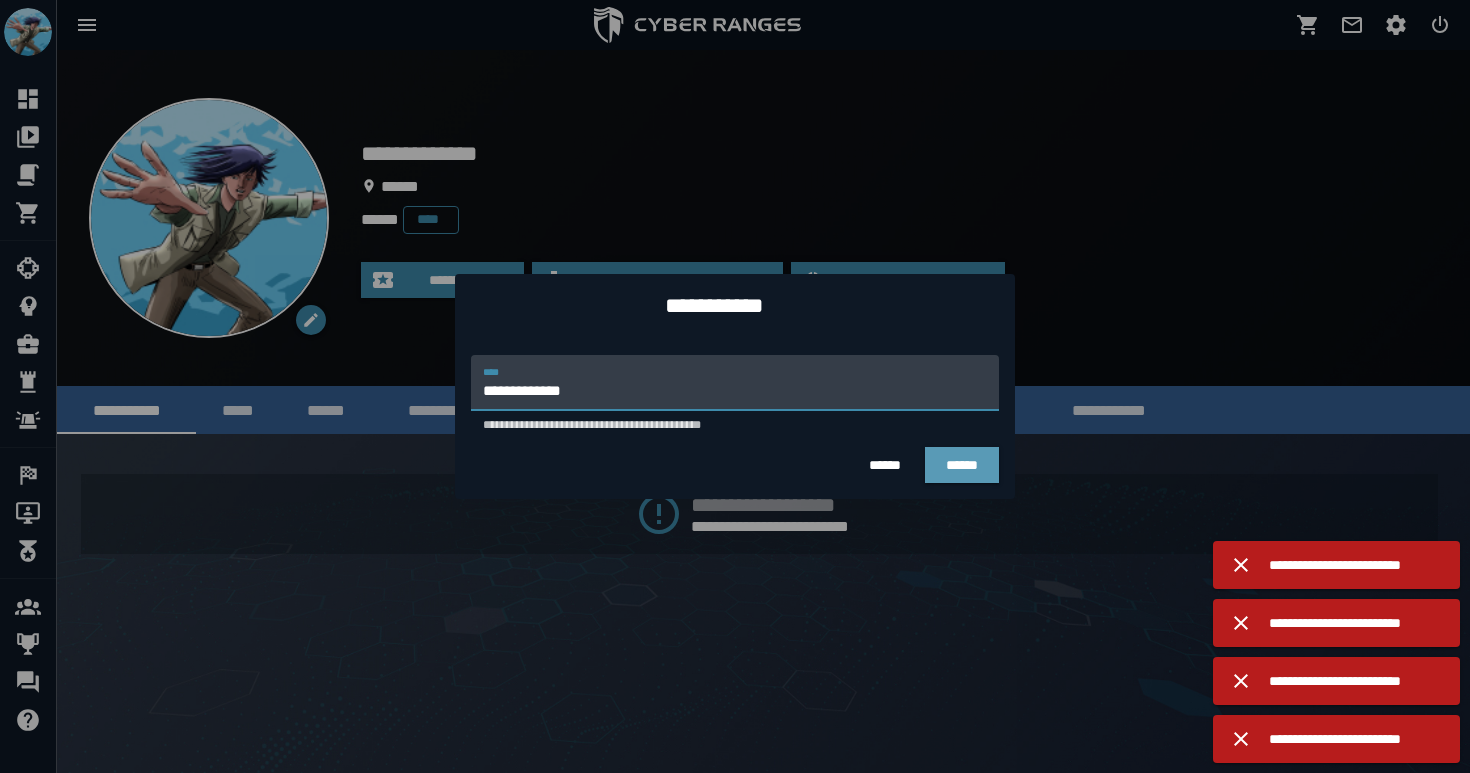 type on "**********" 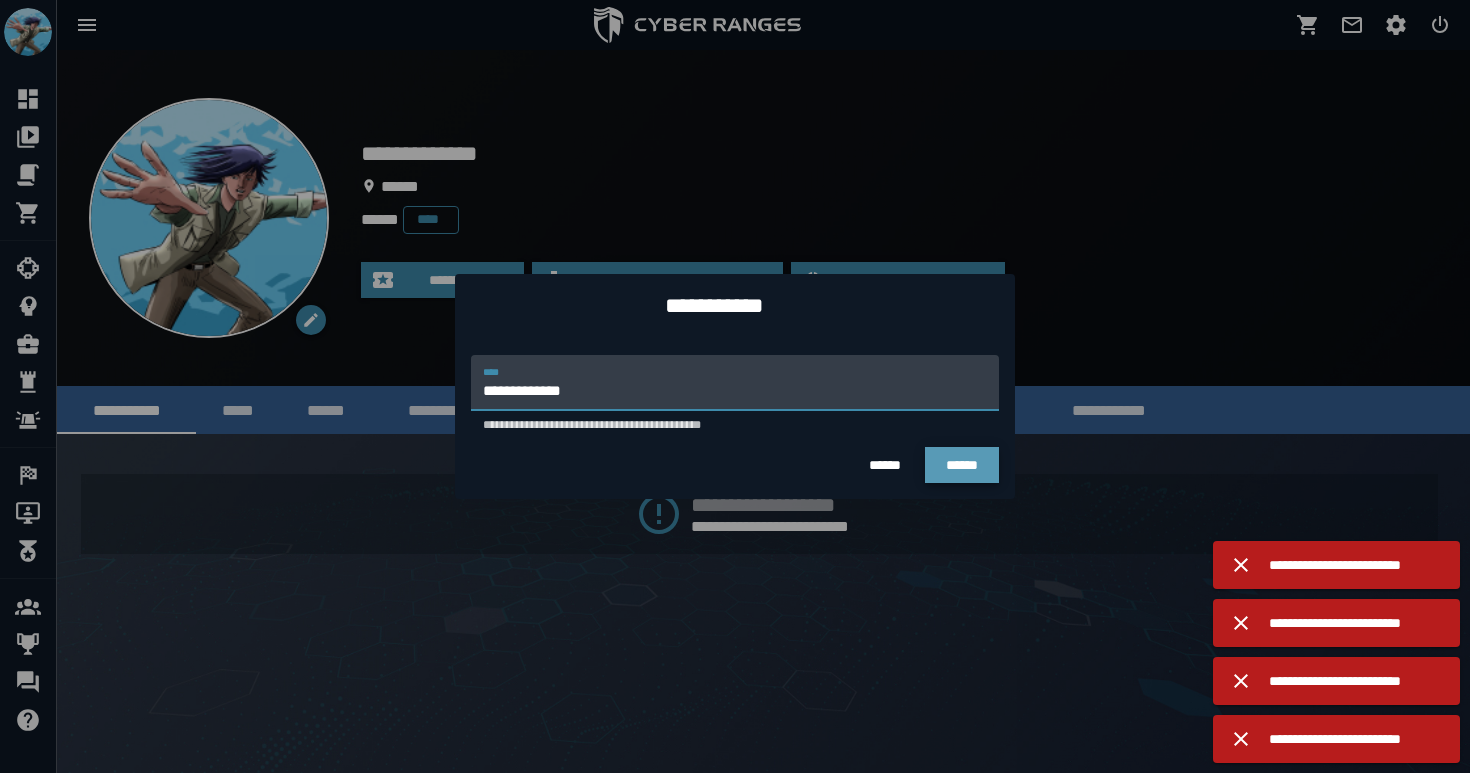 click on "******" at bounding box center (962, 465) 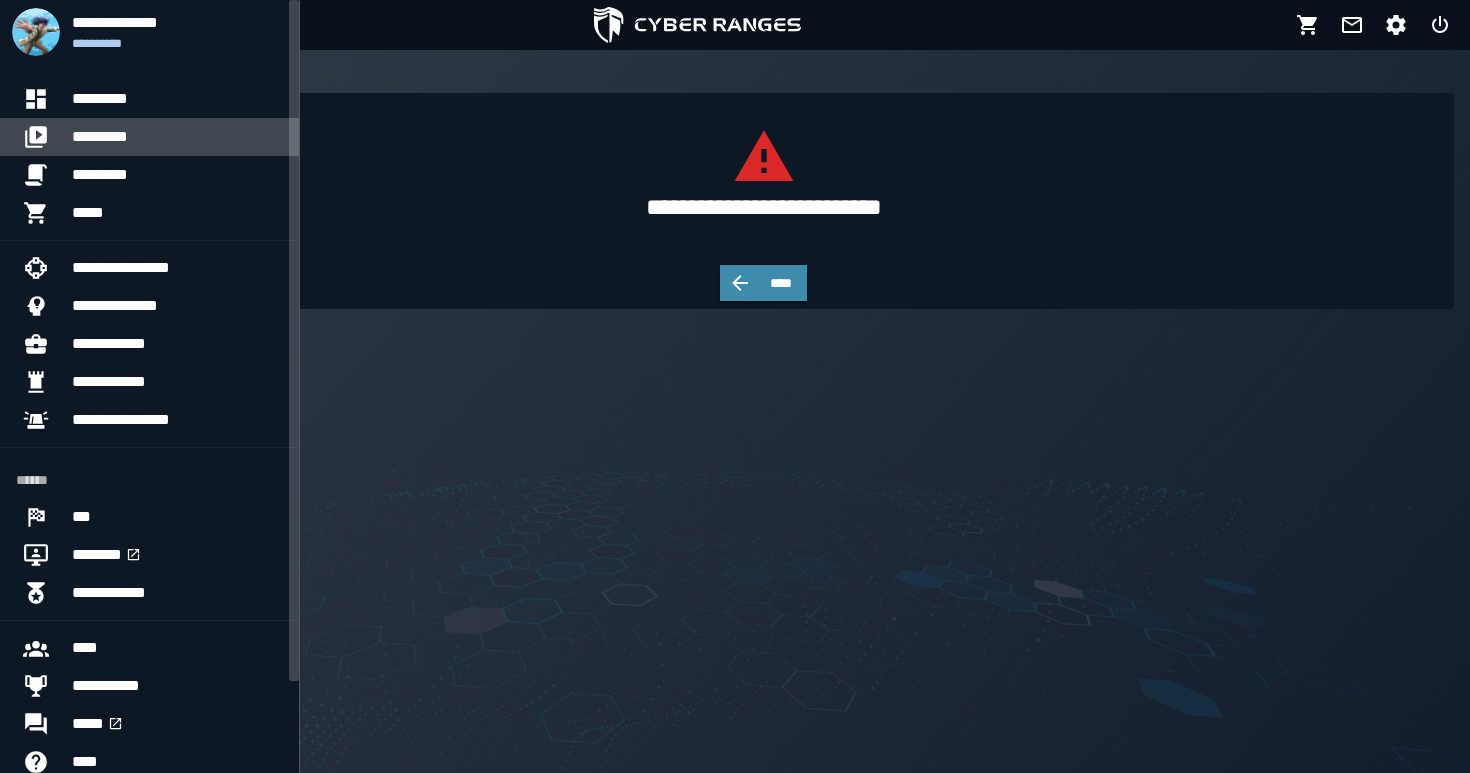 click on "*********" at bounding box center (177, 137) 